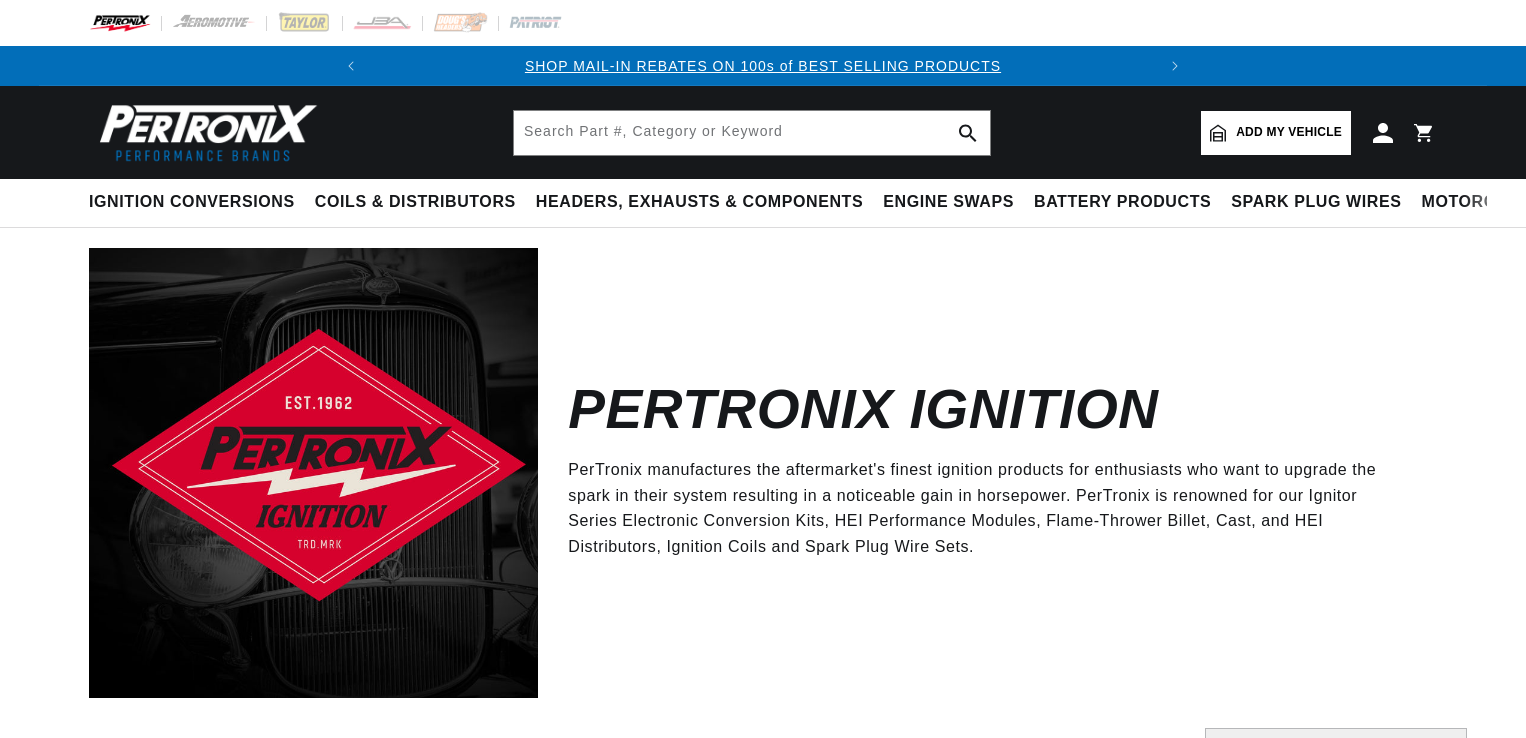 scroll, scrollTop: 0, scrollLeft: 0, axis: both 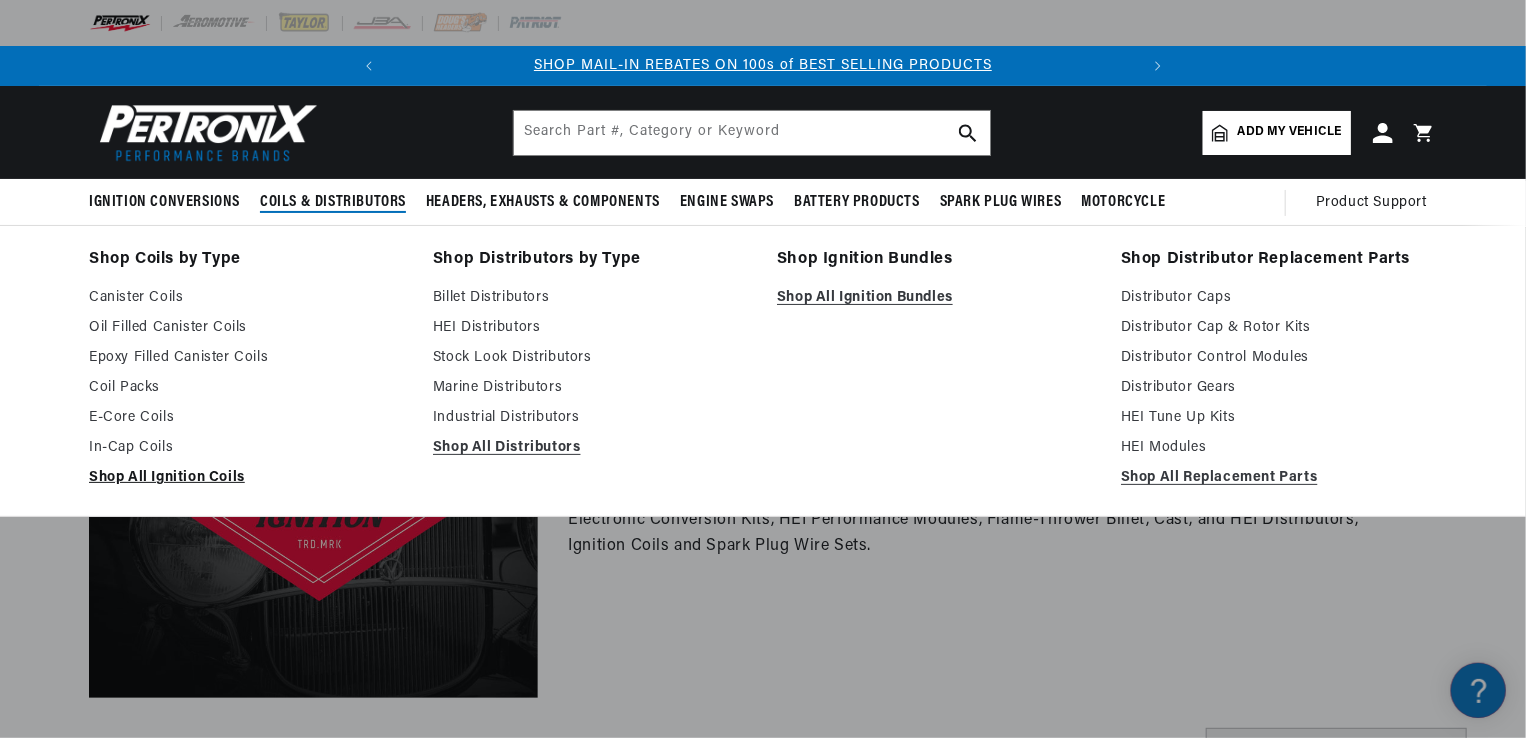 click on "Shop All Ignition Coils" at bounding box center [247, 478] 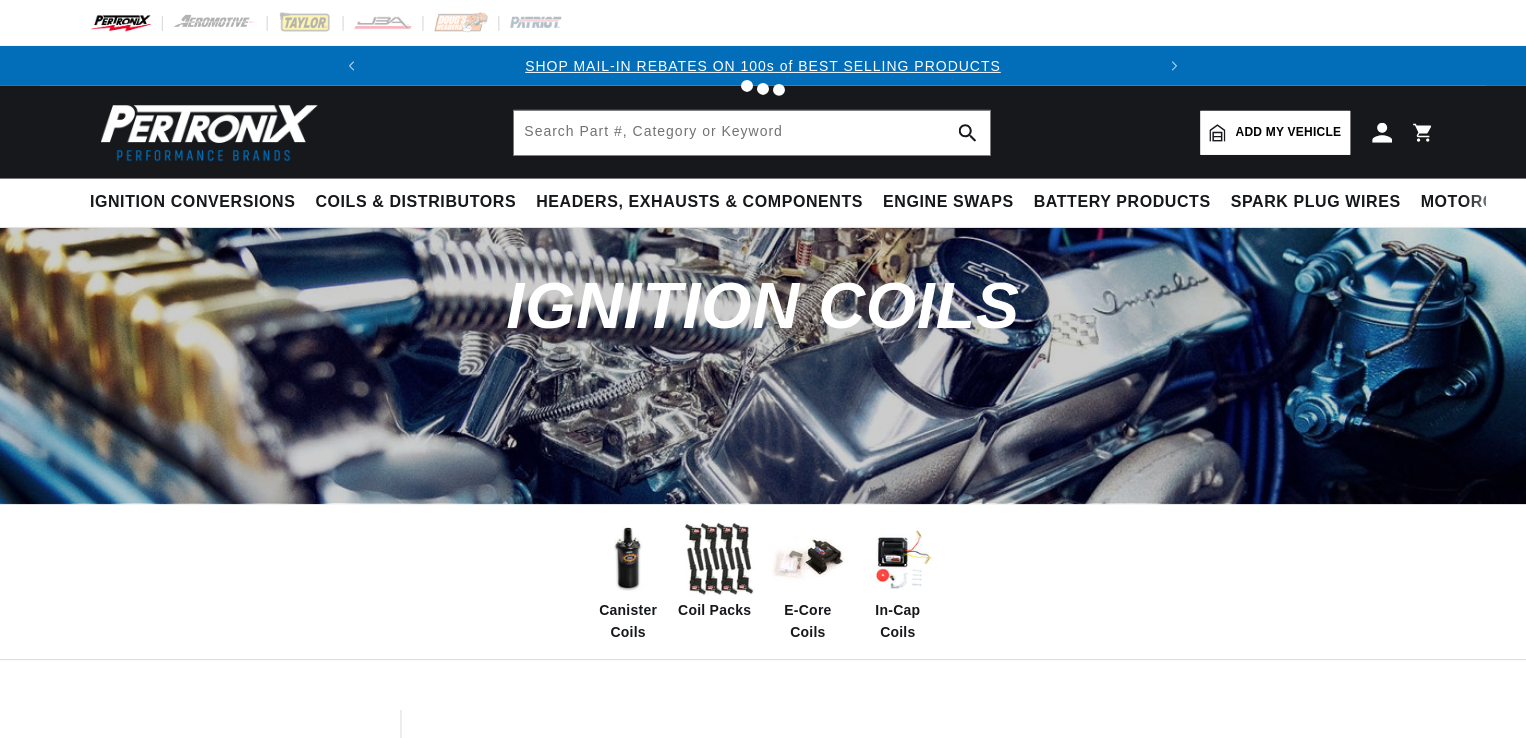 scroll, scrollTop: 0, scrollLeft: 0, axis: both 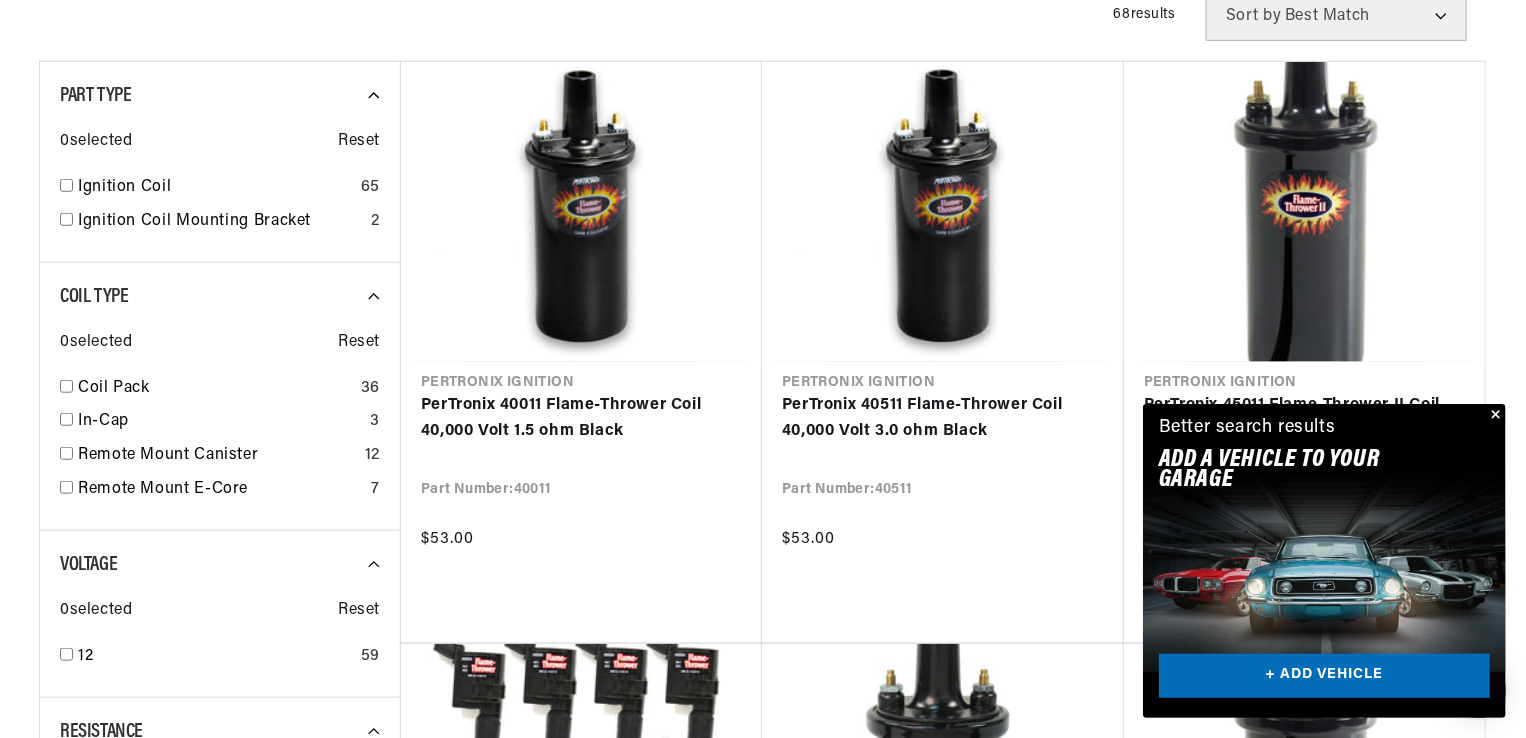 click on "Close dialog FIND THE RIGHT PARTS Take our quick quiz using the button below, answer a few simple questions, and we'll direct you to what you need. FIND MY PARTS Submit" at bounding box center (763, 369) 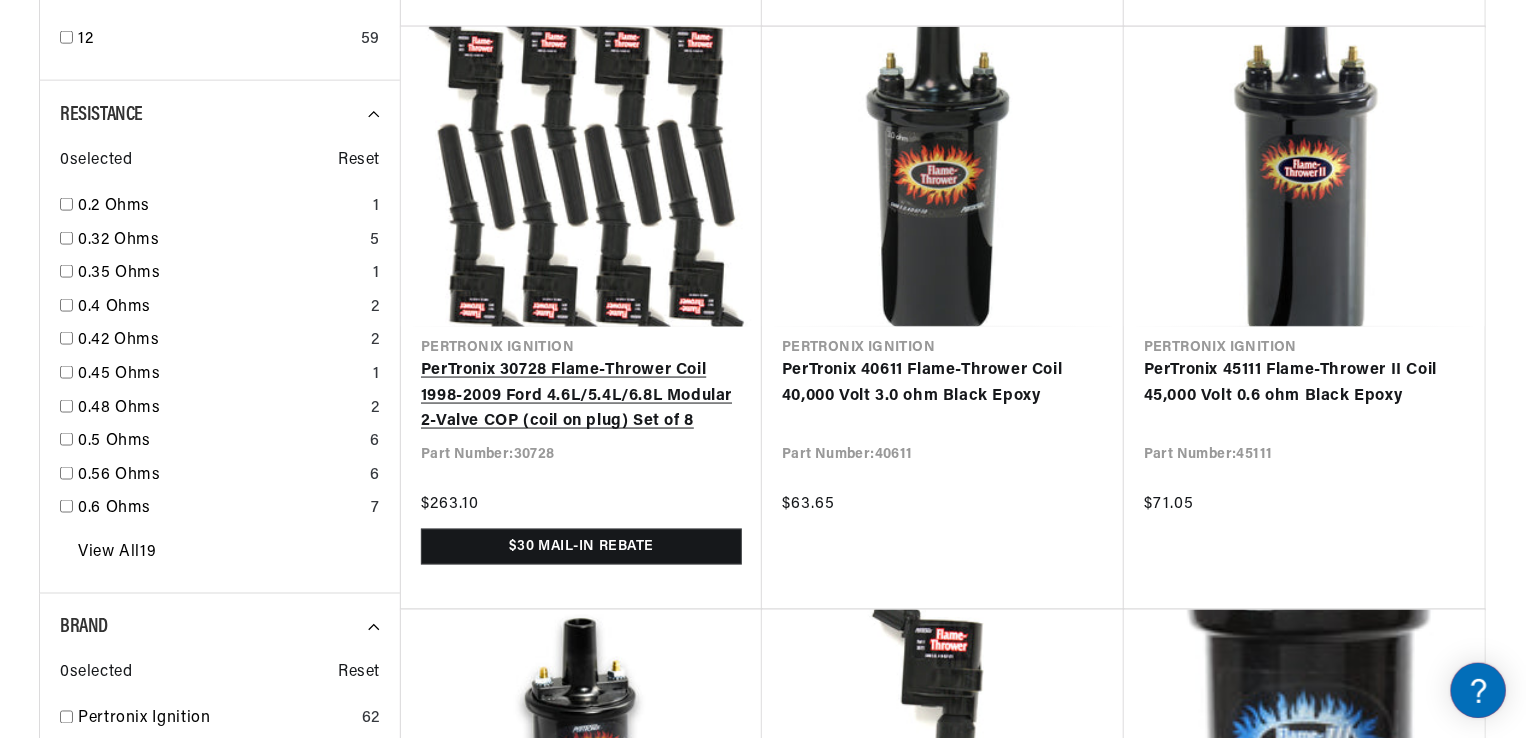 scroll, scrollTop: 1452, scrollLeft: 0, axis: vertical 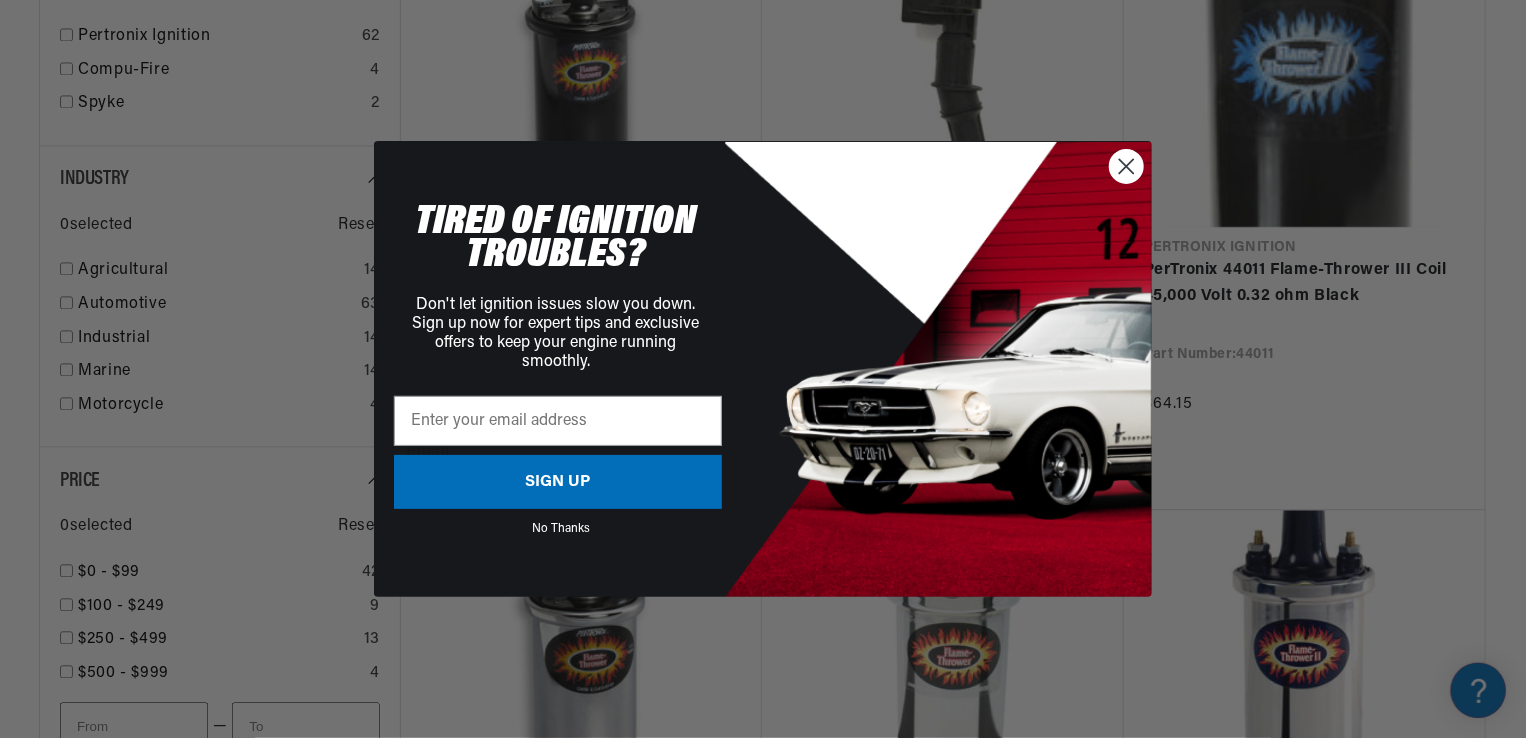 click 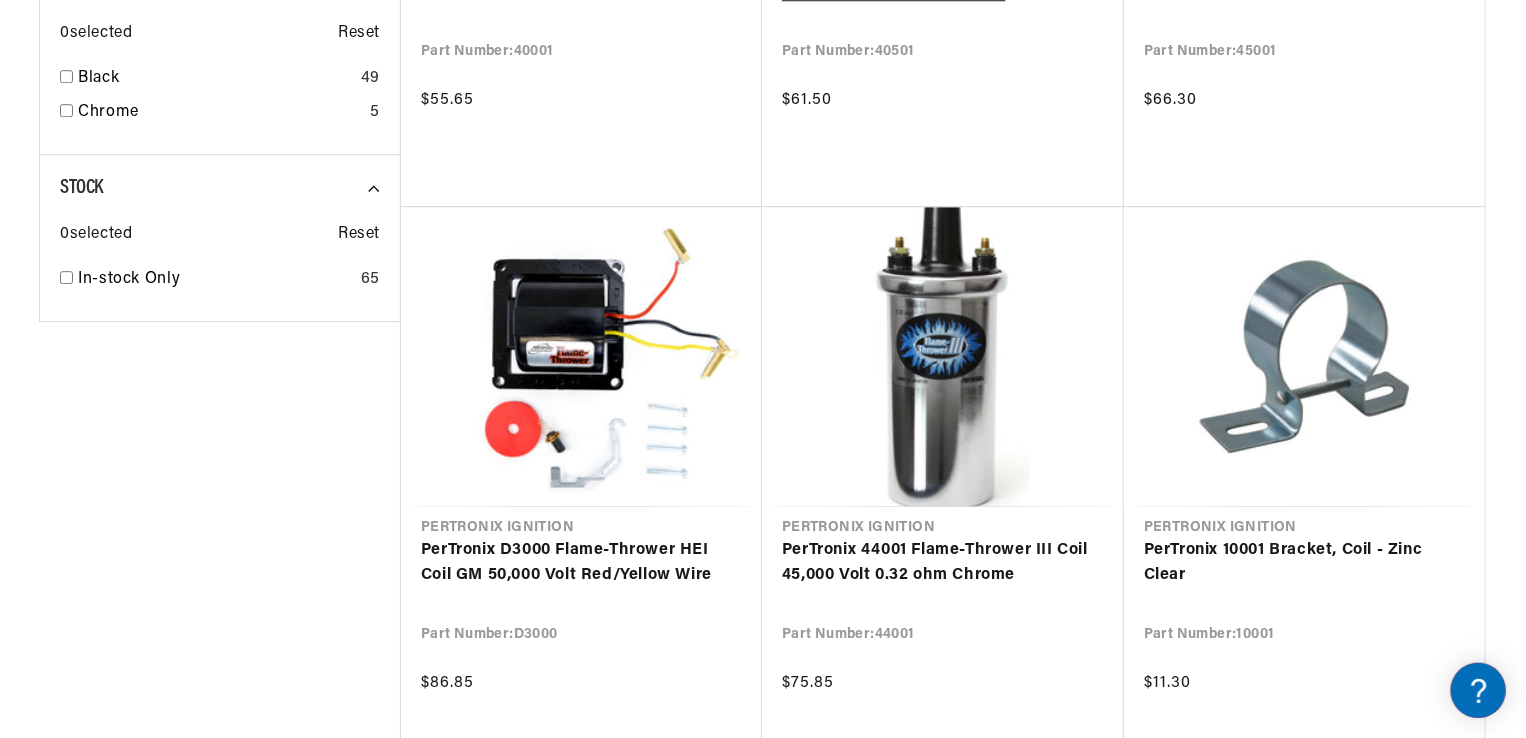 scroll, scrollTop: 2900, scrollLeft: 0, axis: vertical 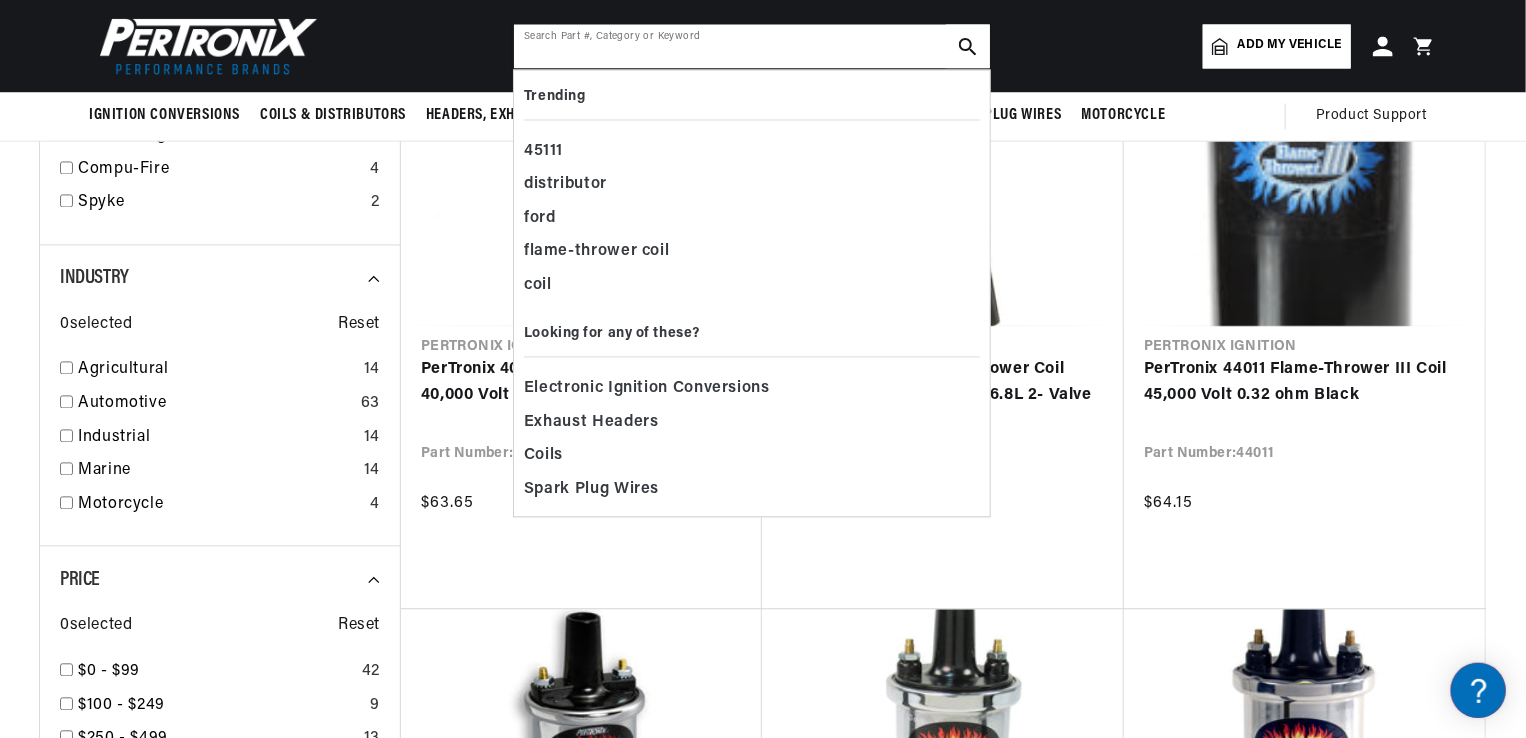 click at bounding box center (752, 47) 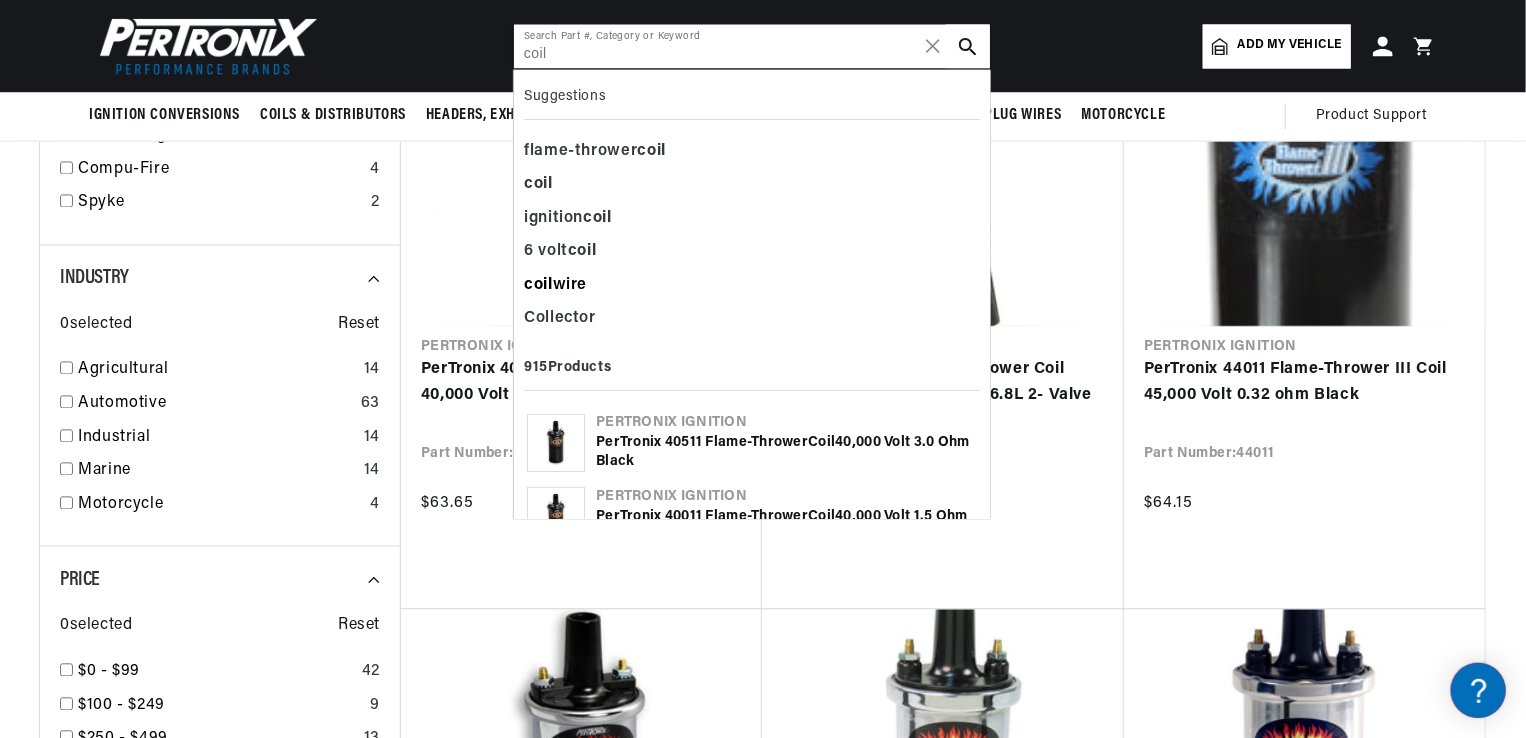type on "coil" 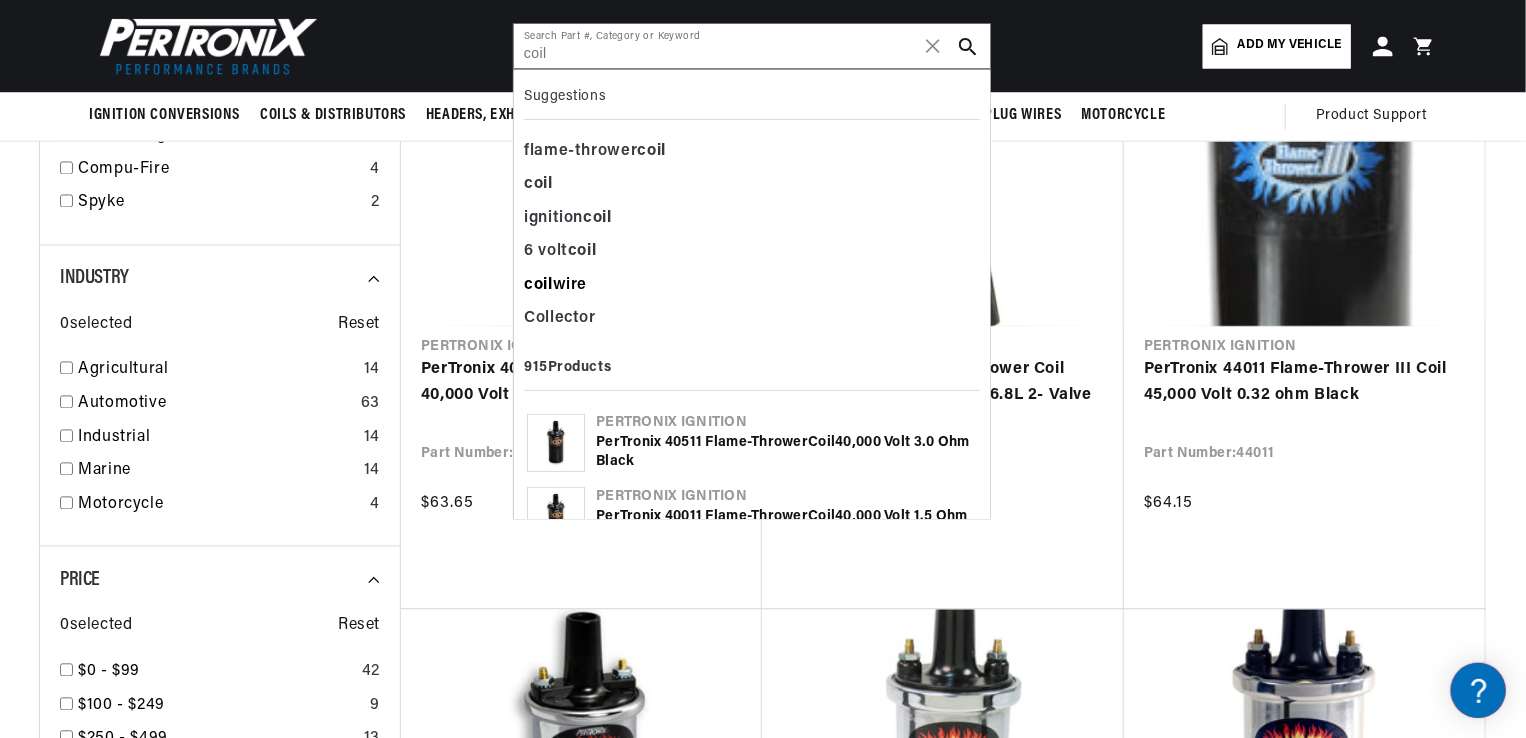 scroll, scrollTop: 0, scrollLeft: 746, axis: horizontal 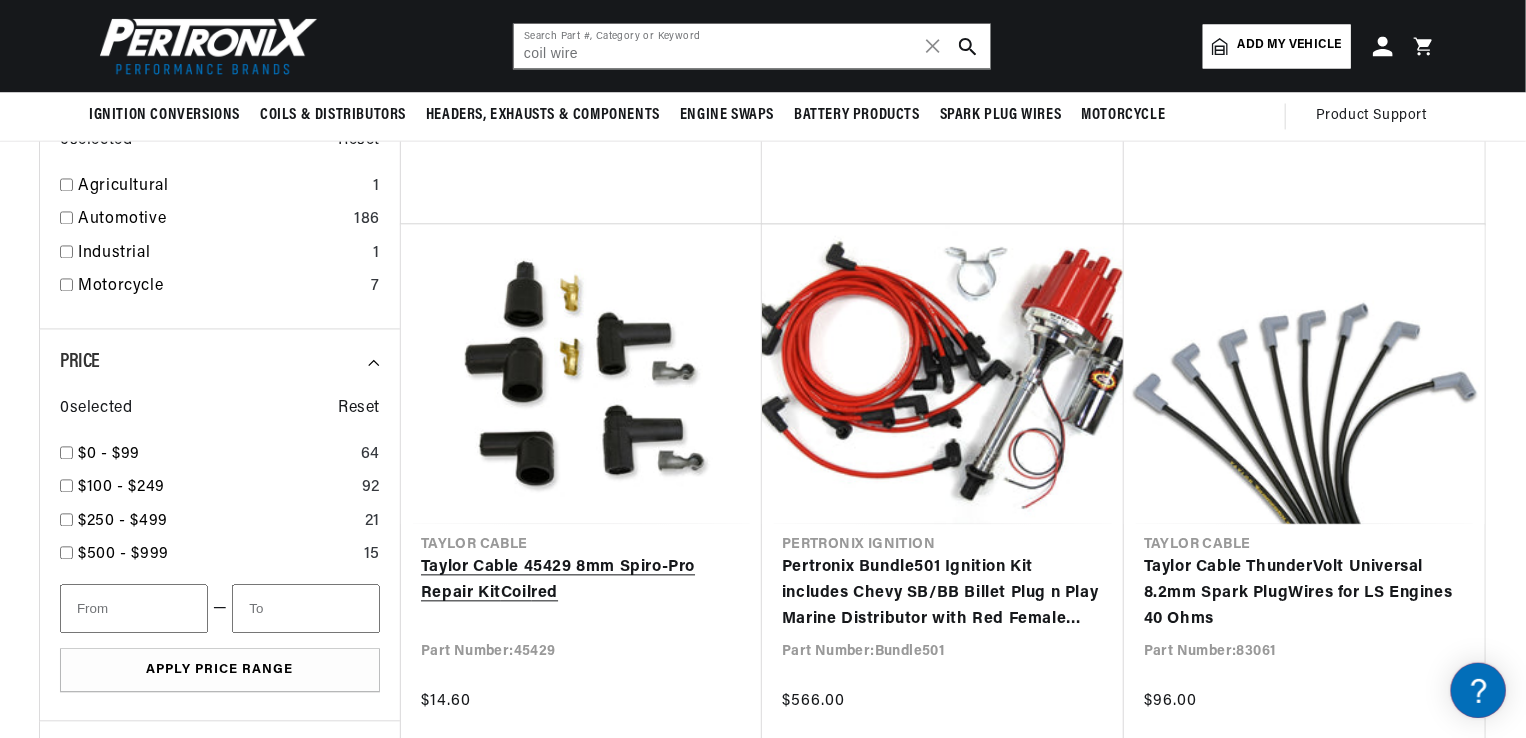 click on "Taylor Cable  45429 8mm Spiro-Pro Repair Kit  Coil  red" at bounding box center [581, 581] 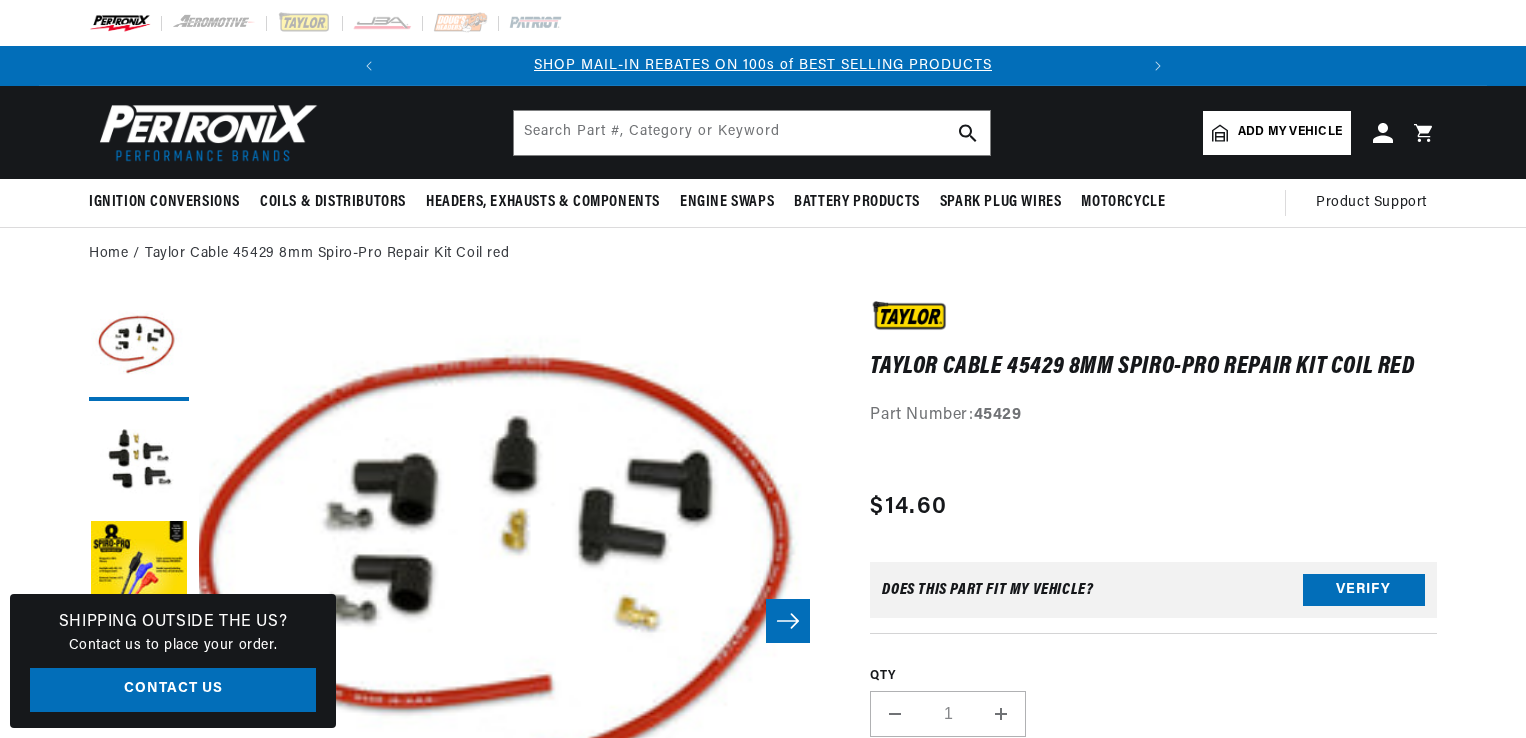 scroll, scrollTop: 0, scrollLeft: 0, axis: both 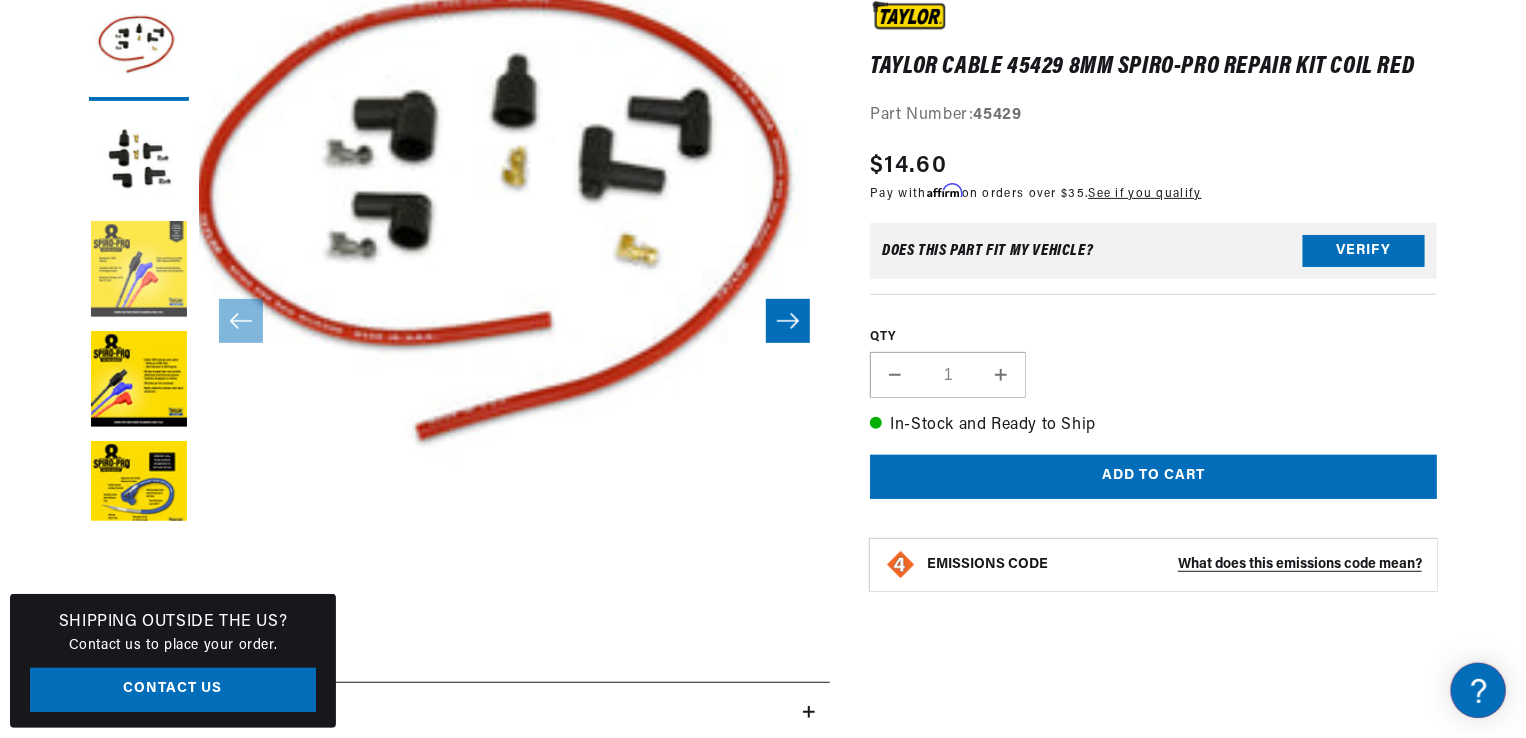 click at bounding box center [139, 271] 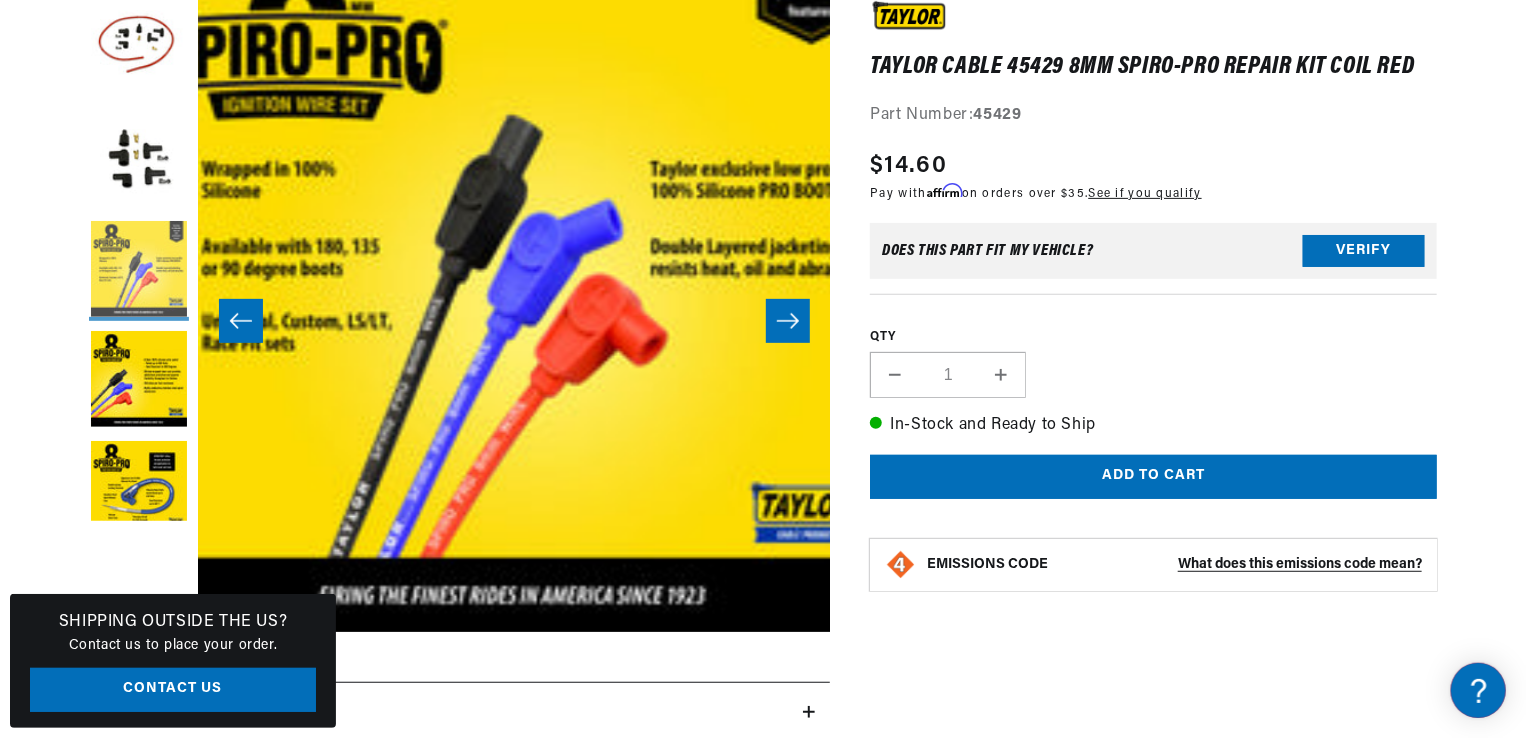scroll, scrollTop: 63, scrollLeft: 1263, axis: both 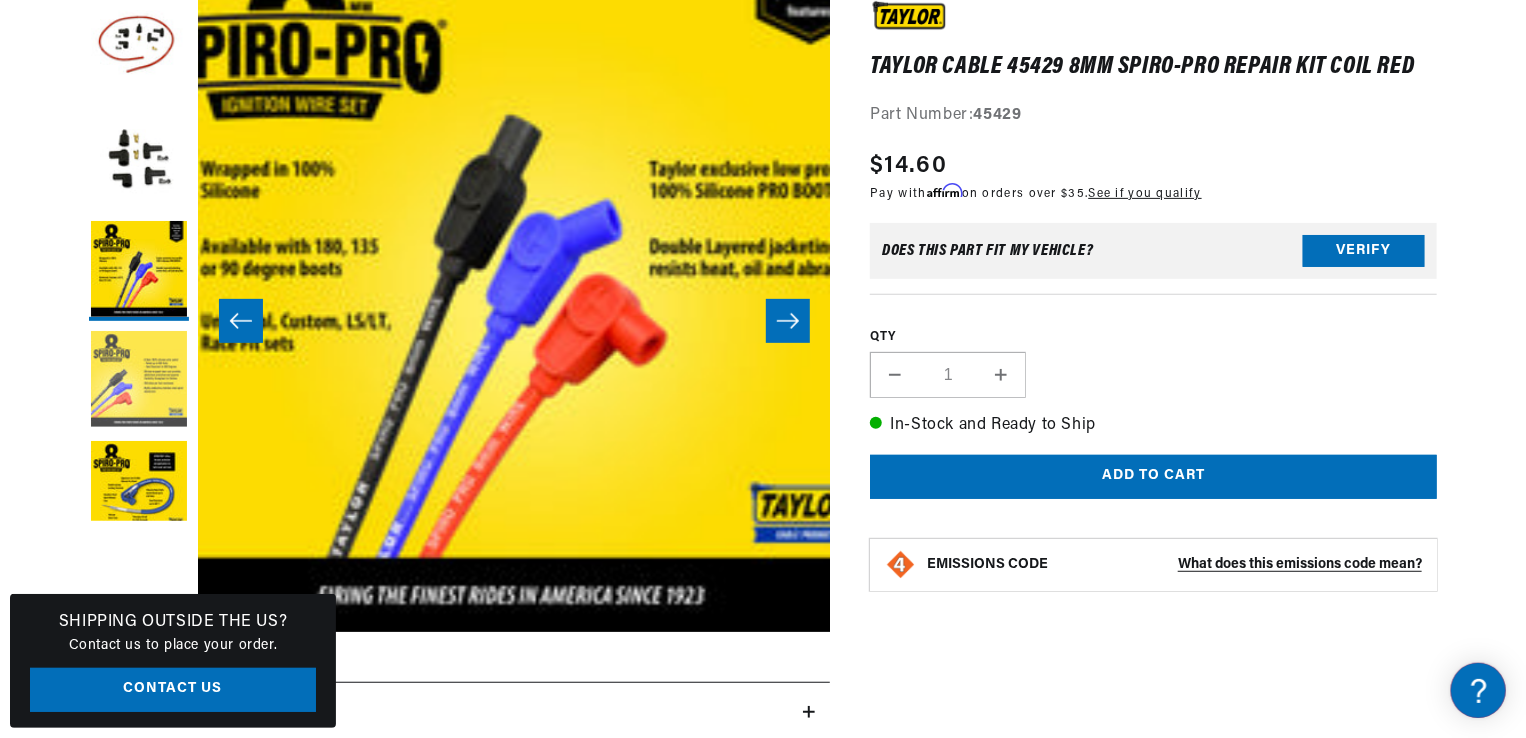 click at bounding box center [139, 381] 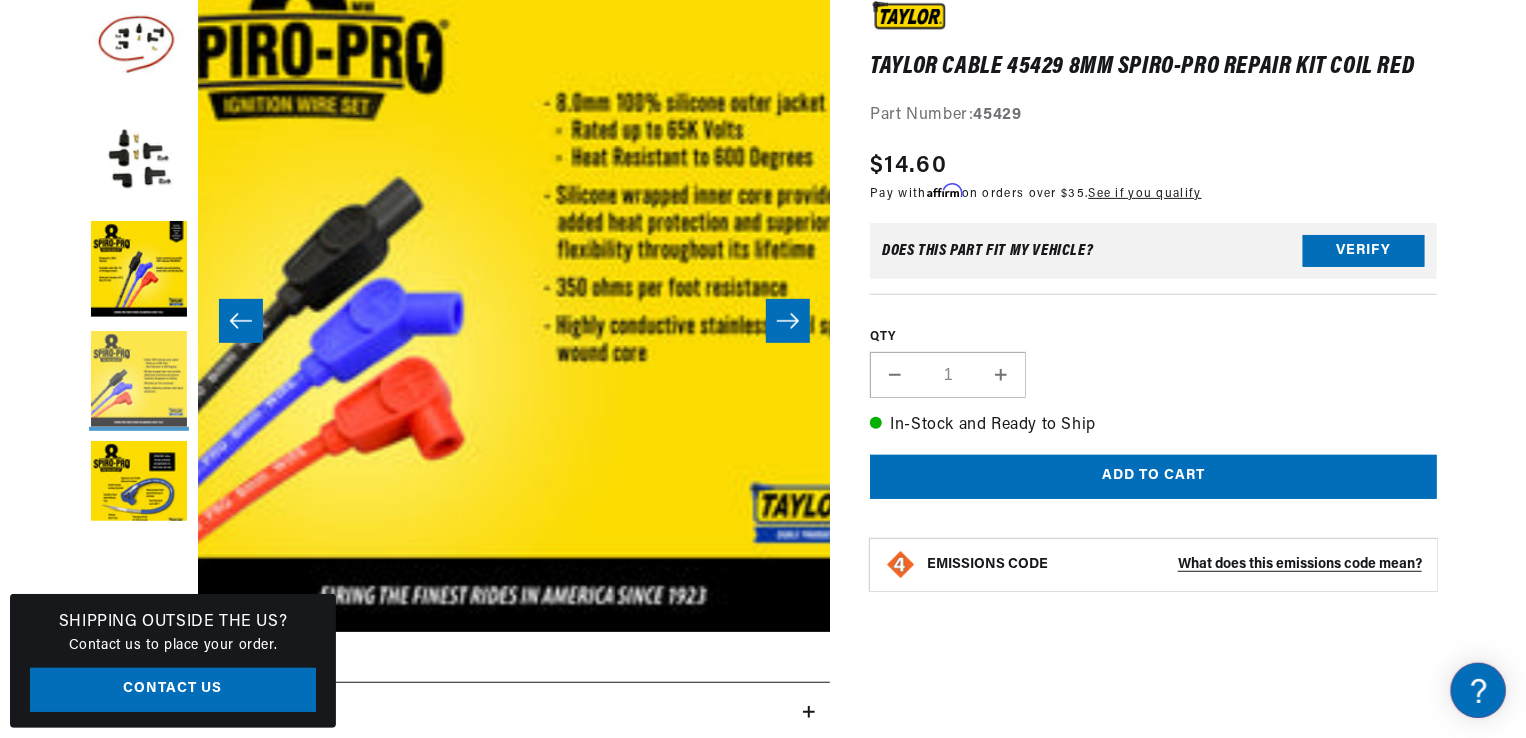 scroll, scrollTop: 63, scrollLeft: 1894, axis: both 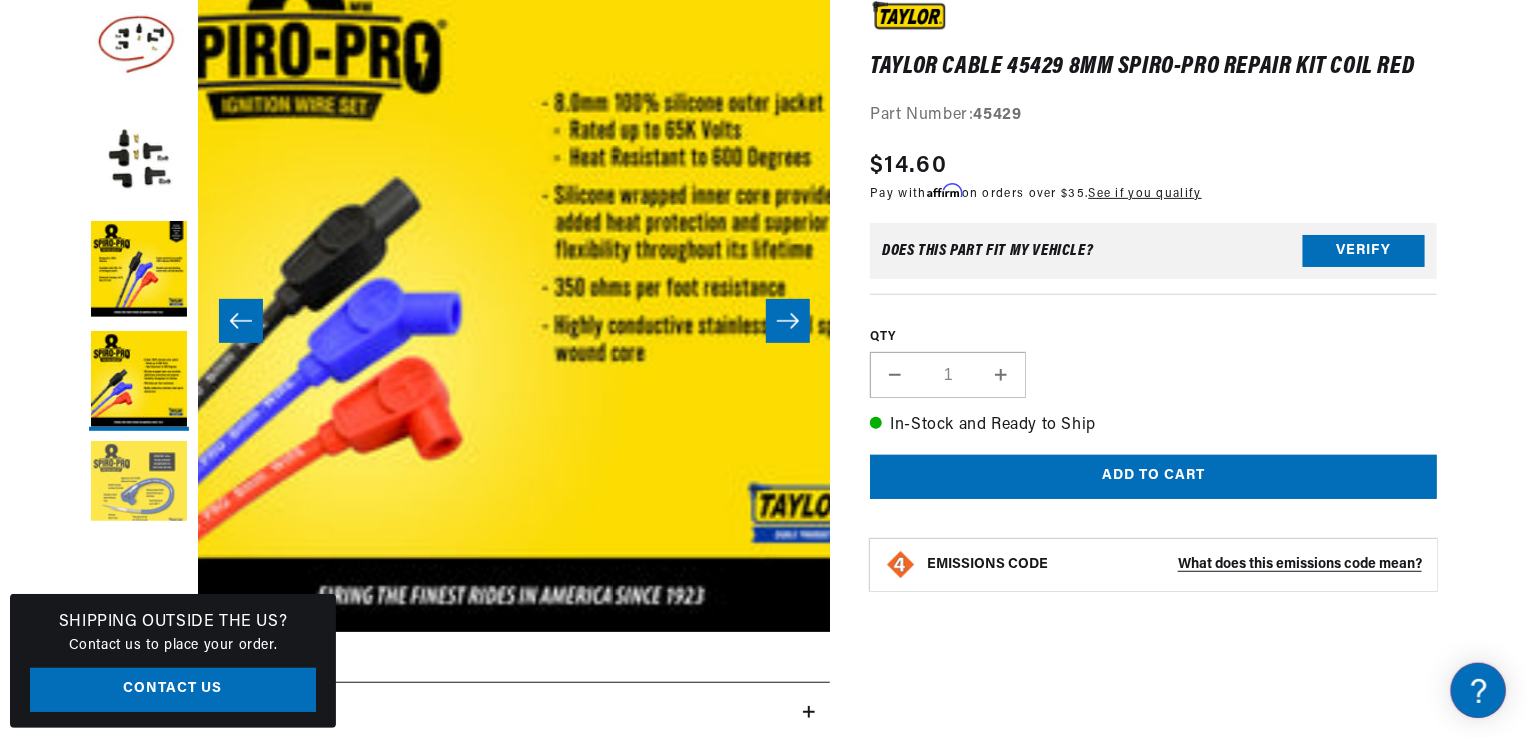 click at bounding box center (139, 491) 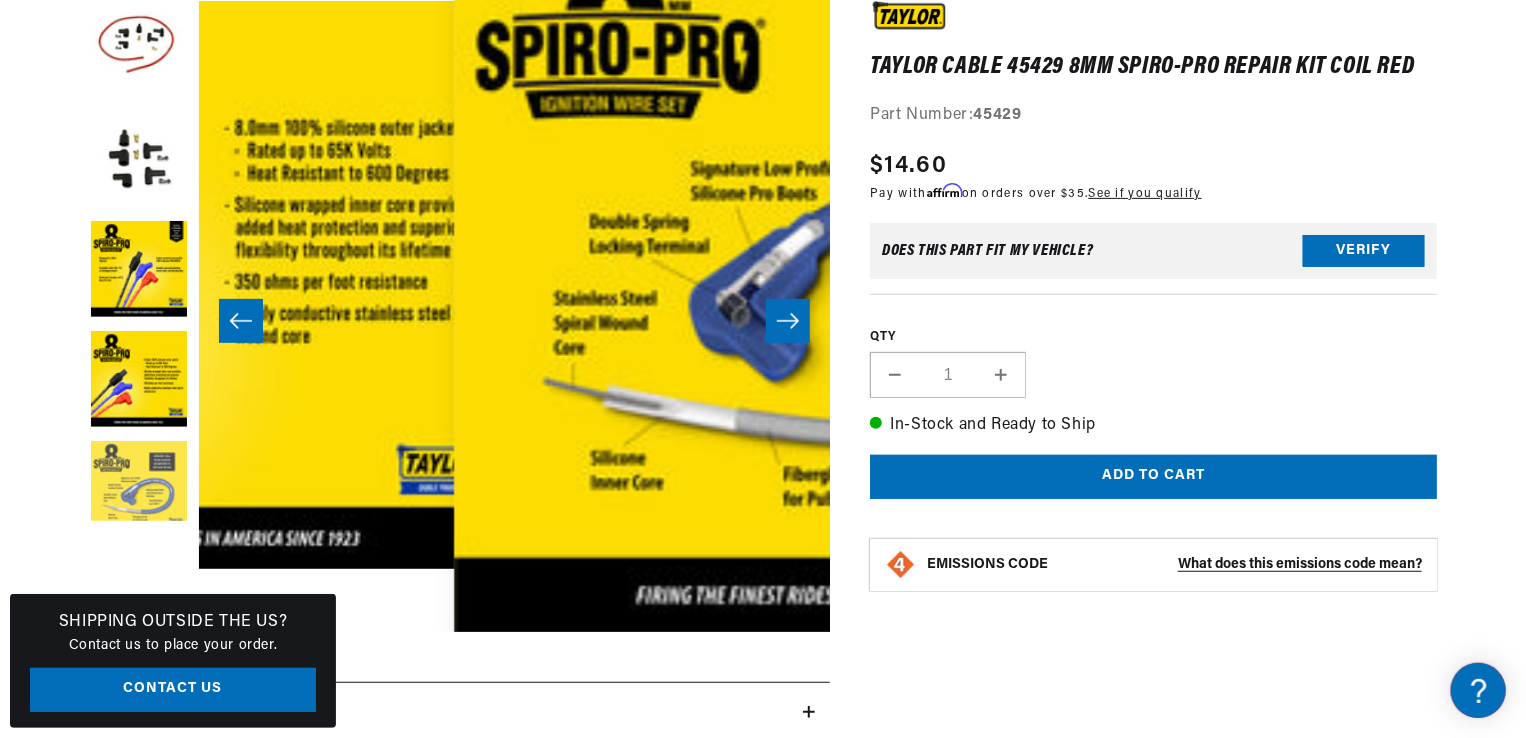scroll, scrollTop: 63, scrollLeft: 2525, axis: both 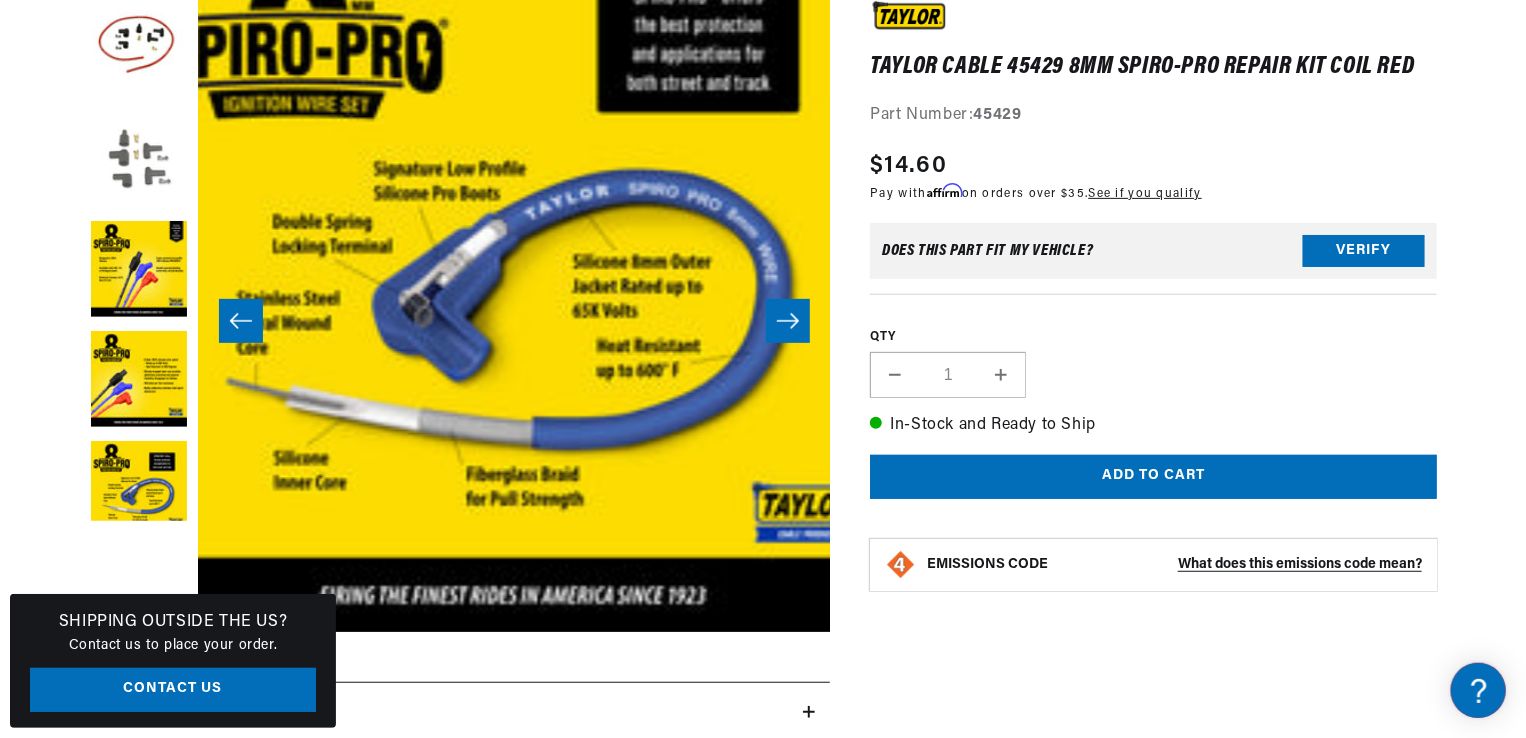 click at bounding box center (139, 161) 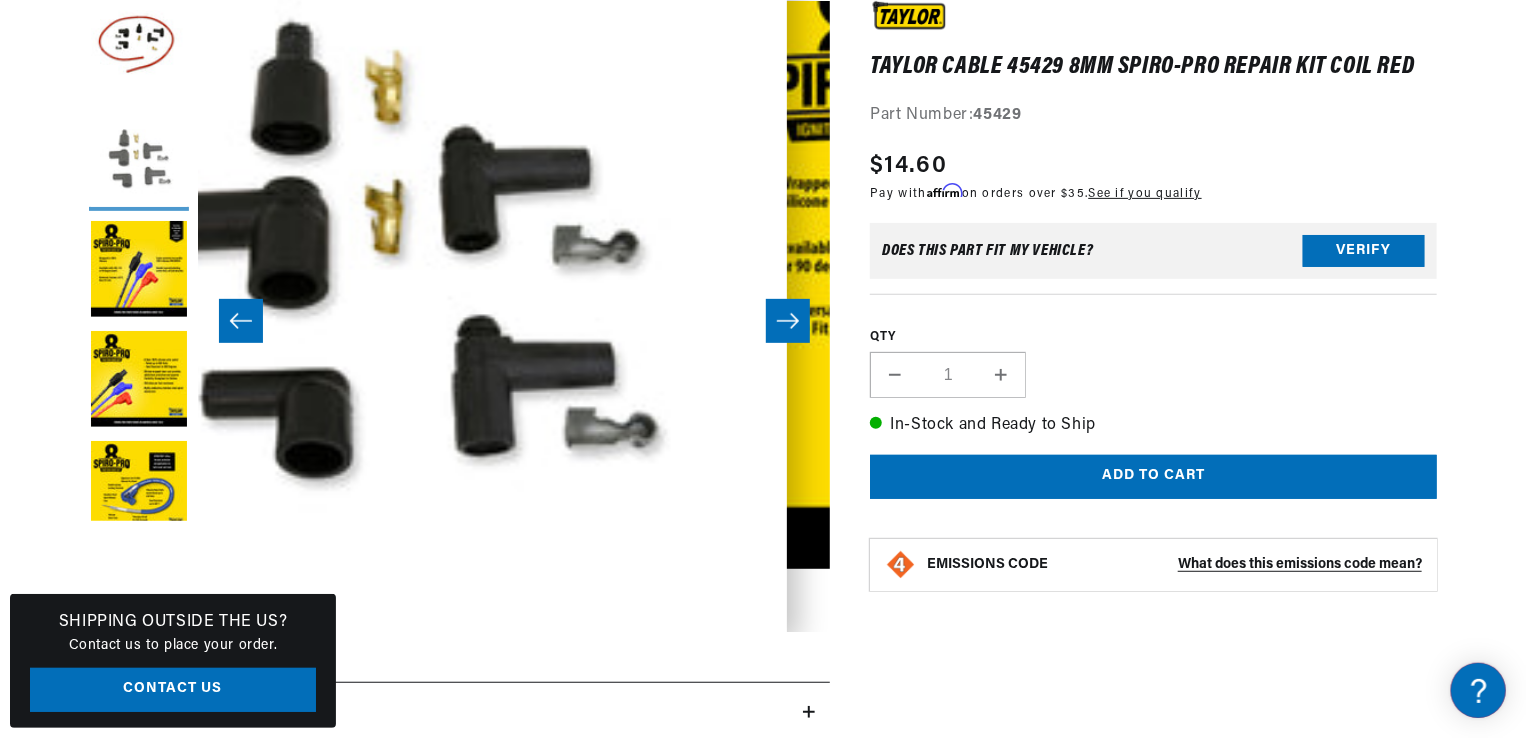 scroll, scrollTop: 63, scrollLeft: 631, axis: both 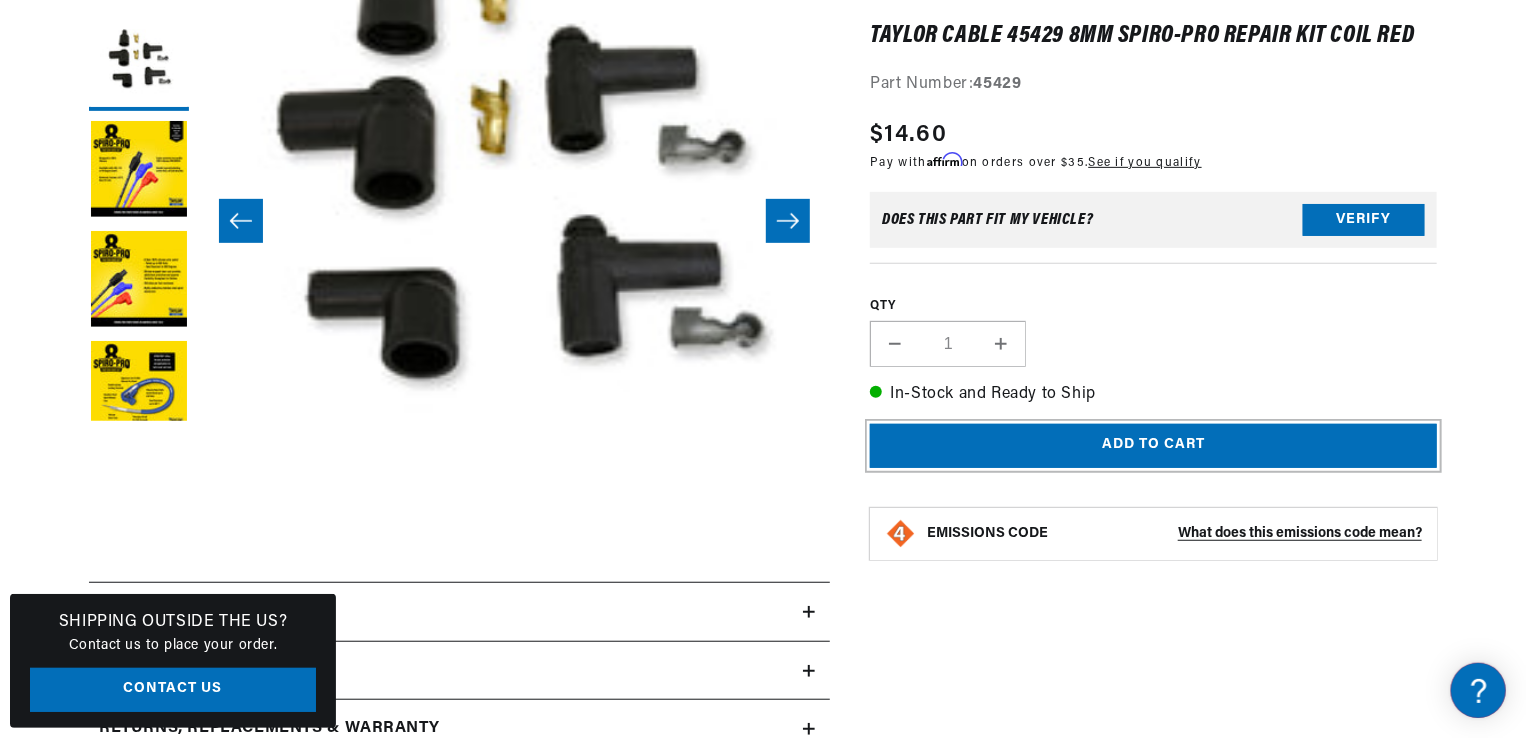 click on "Add to cart" at bounding box center (1153, 446) 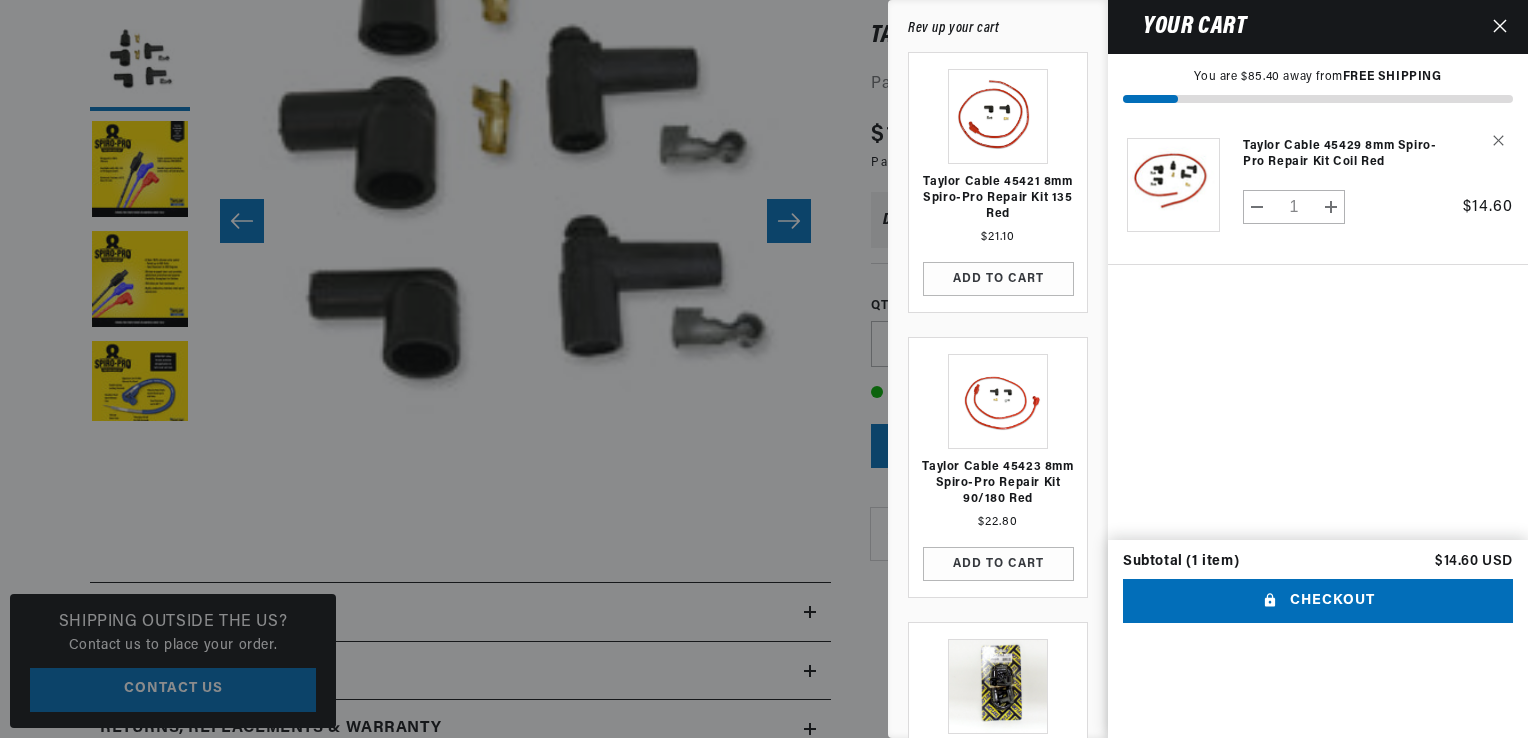 scroll, scrollTop: 0, scrollLeft: 0, axis: both 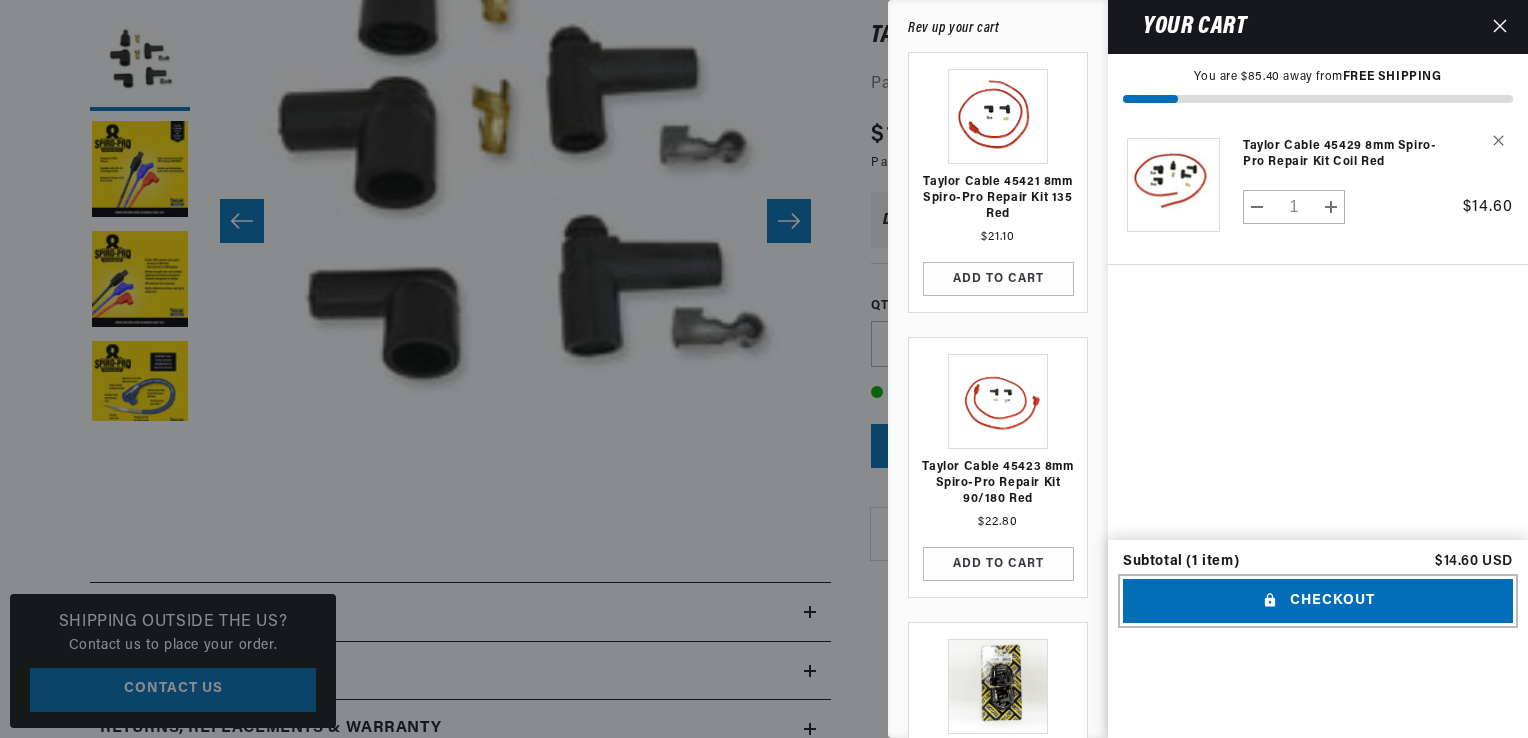 click on "Checkout" at bounding box center [1318, 601] 